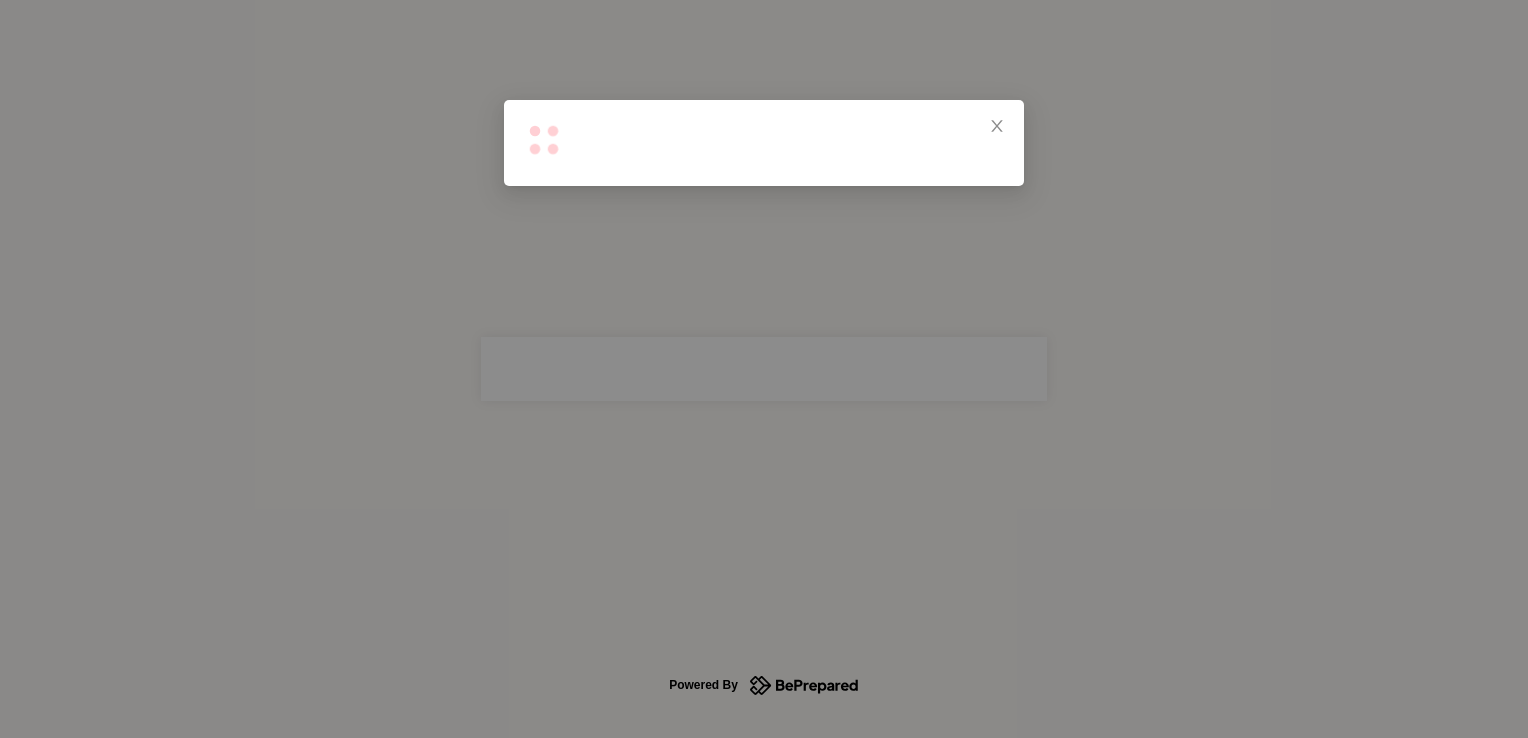scroll, scrollTop: 0, scrollLeft: 0, axis: both 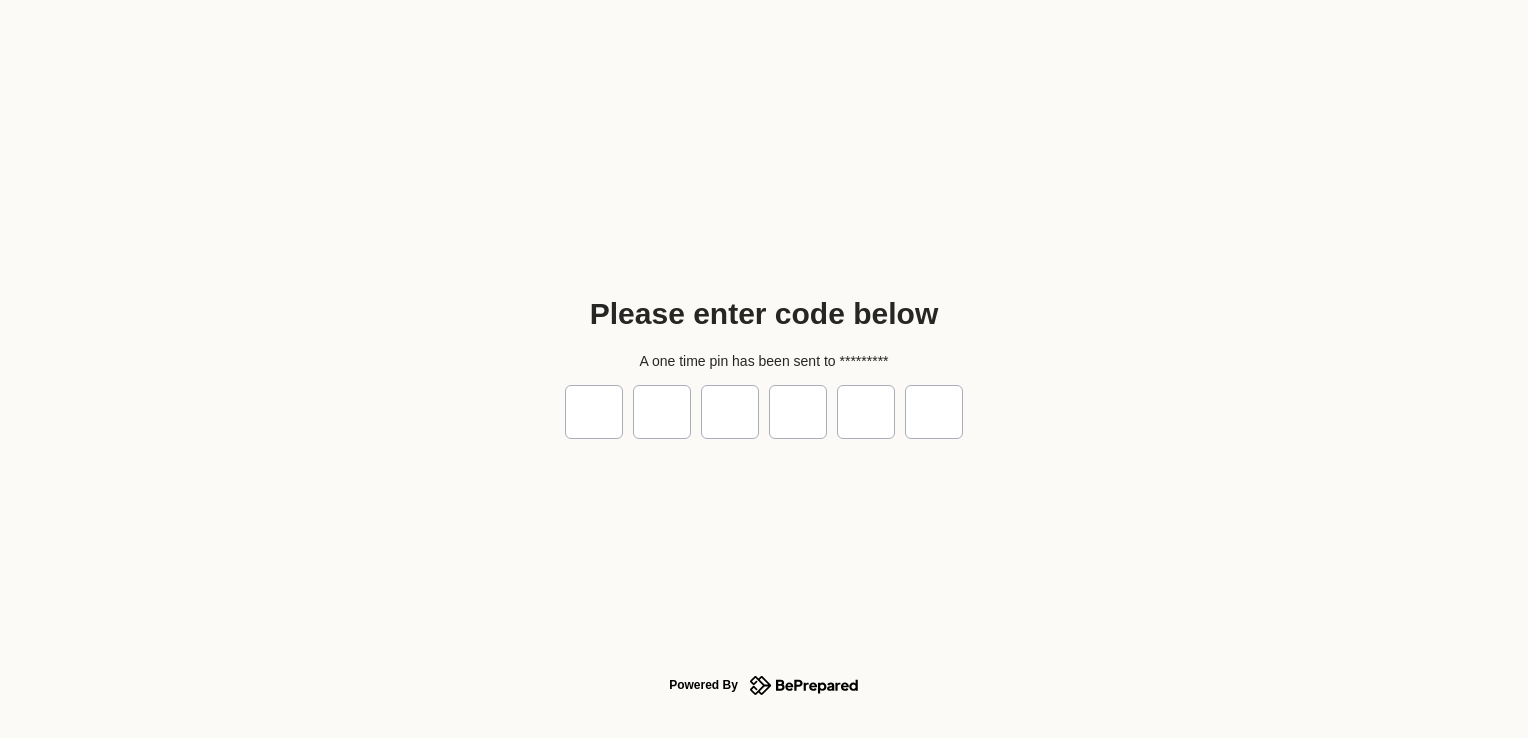 type on "*" 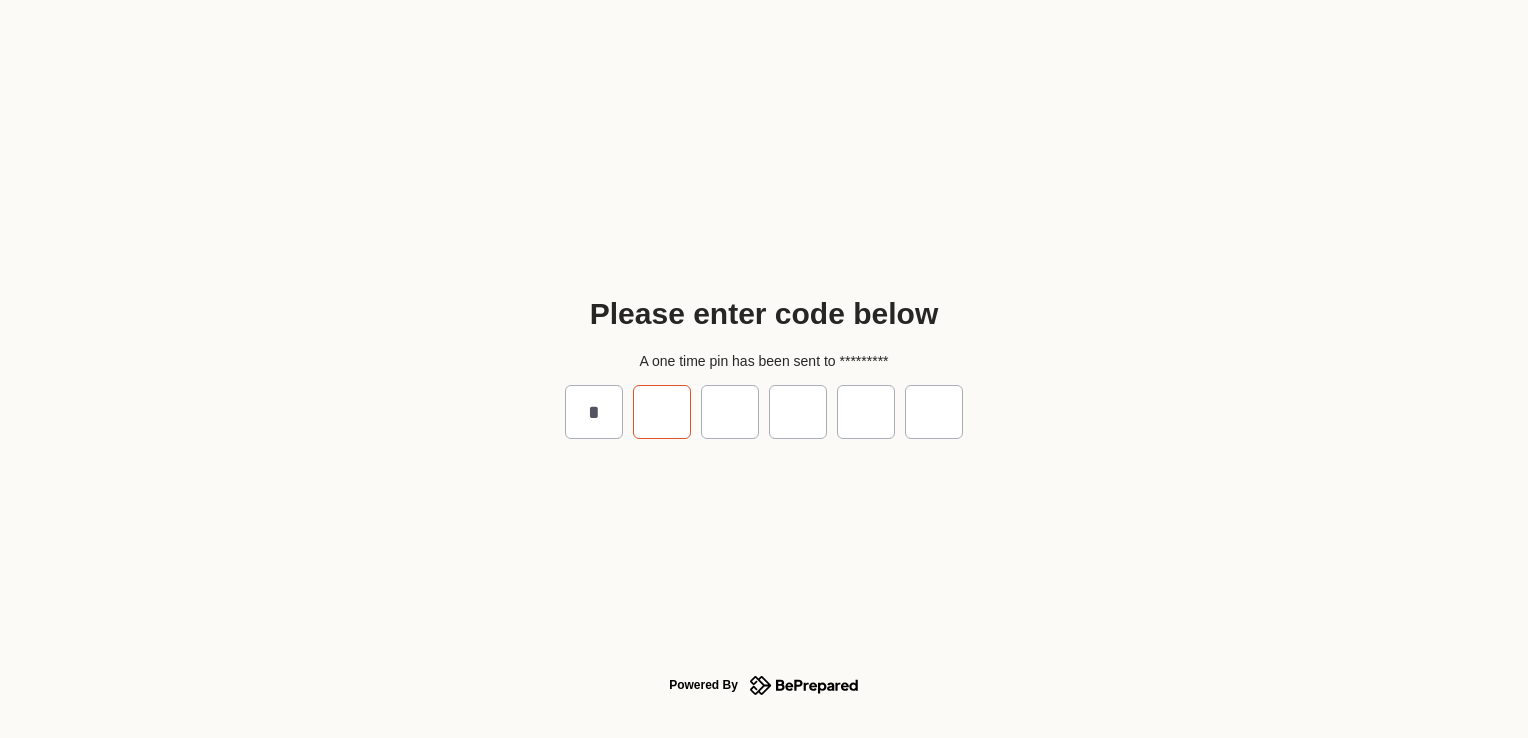 type on "*" 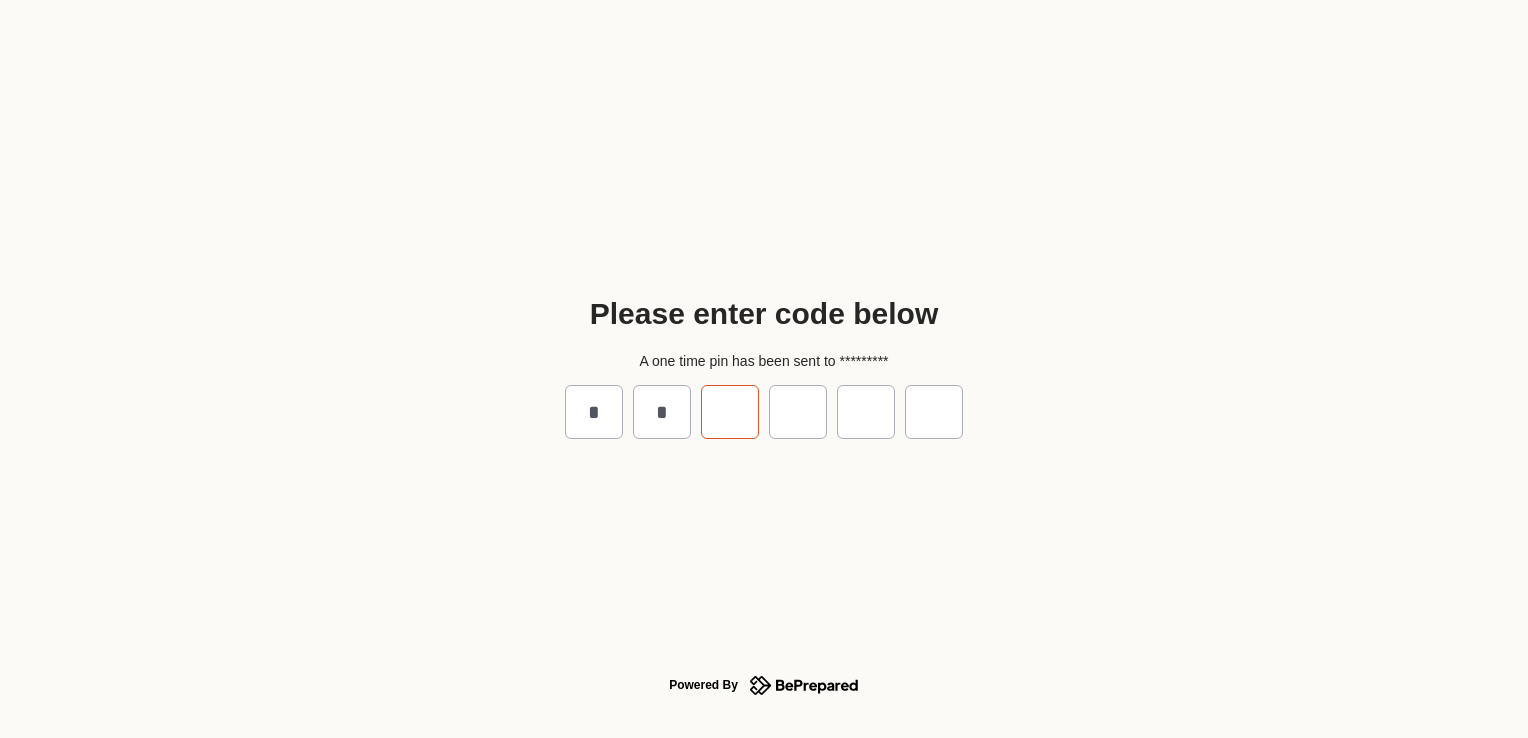 type on "*" 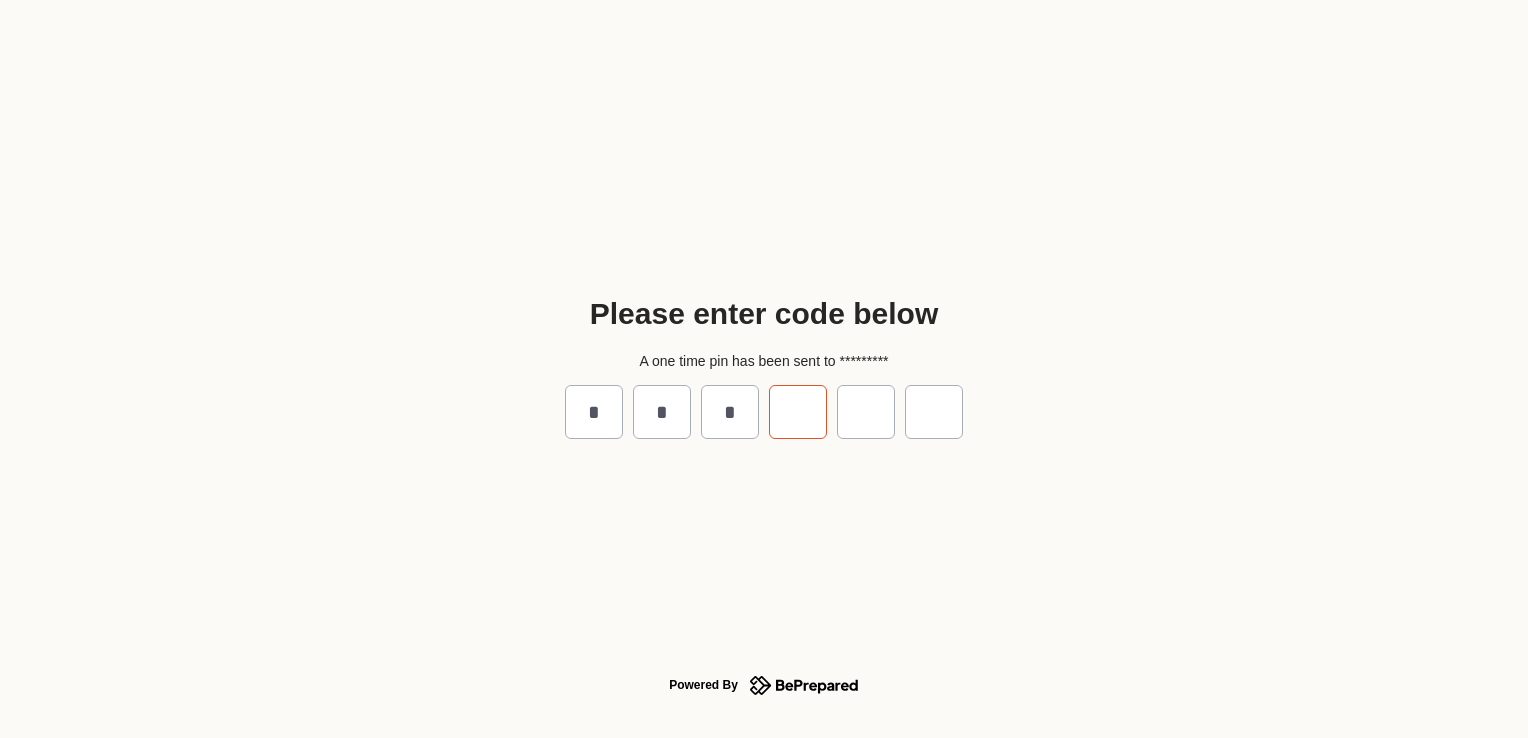 type on "*" 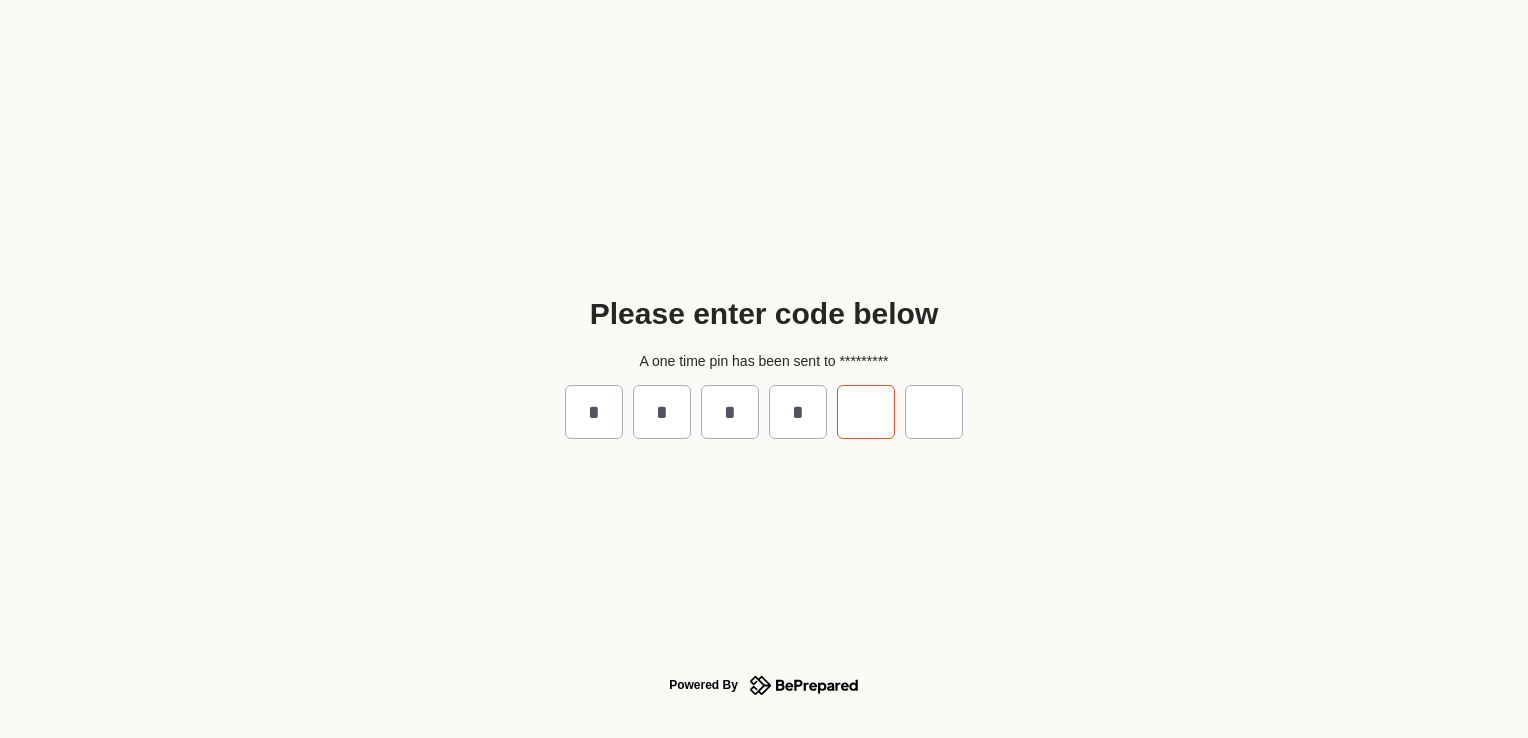 type on "*" 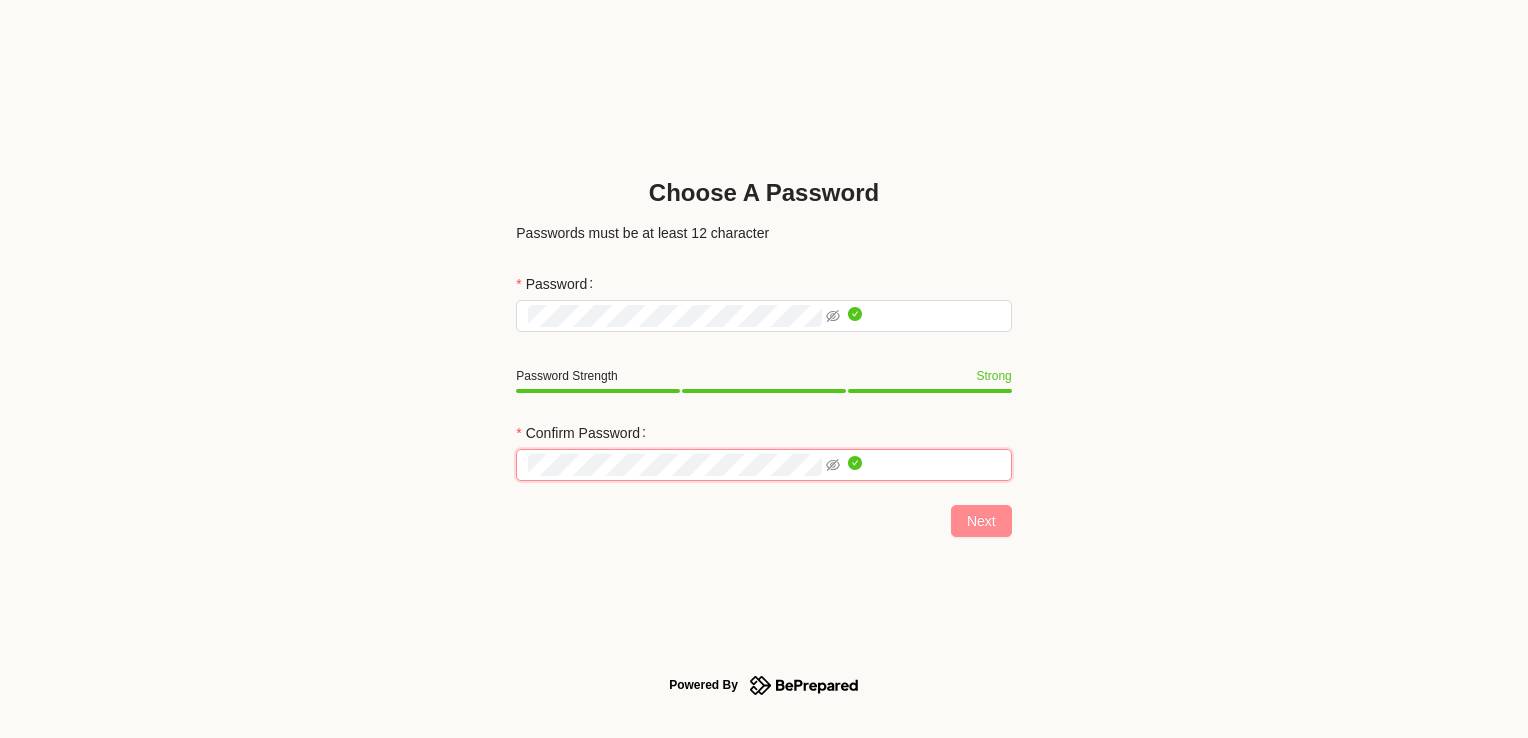 click on "Next" at bounding box center (981, 521) 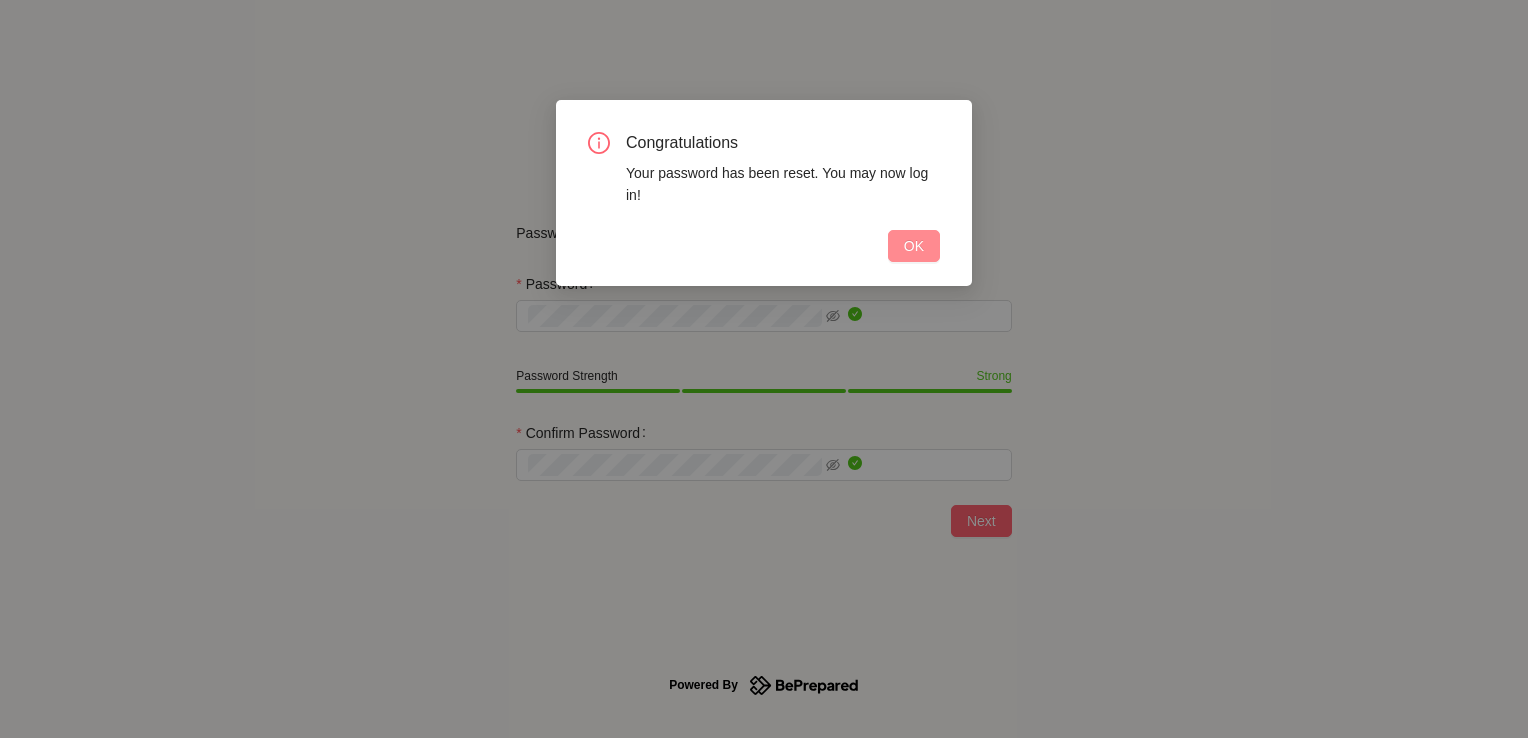 click on "OK" at bounding box center [914, 246] 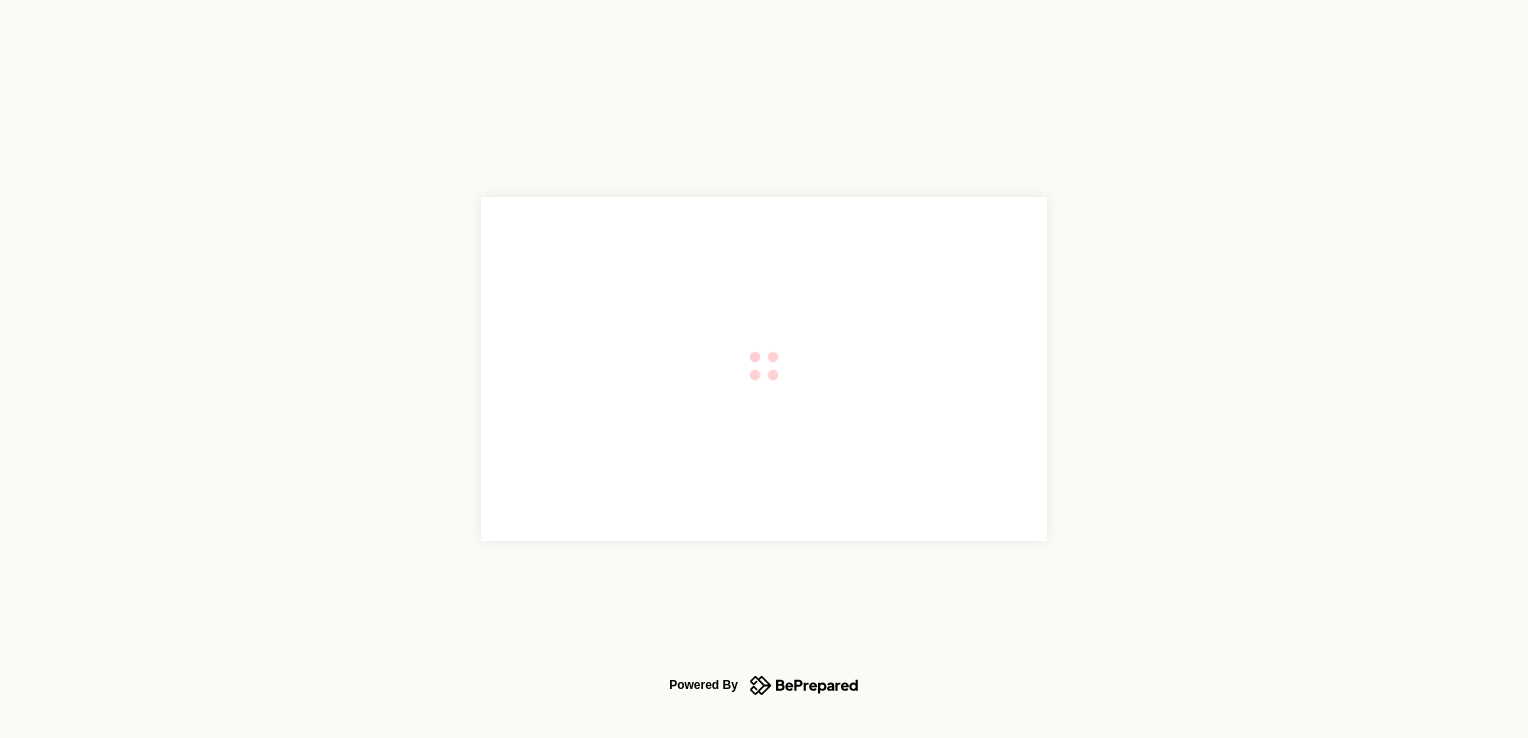 type on "**********" 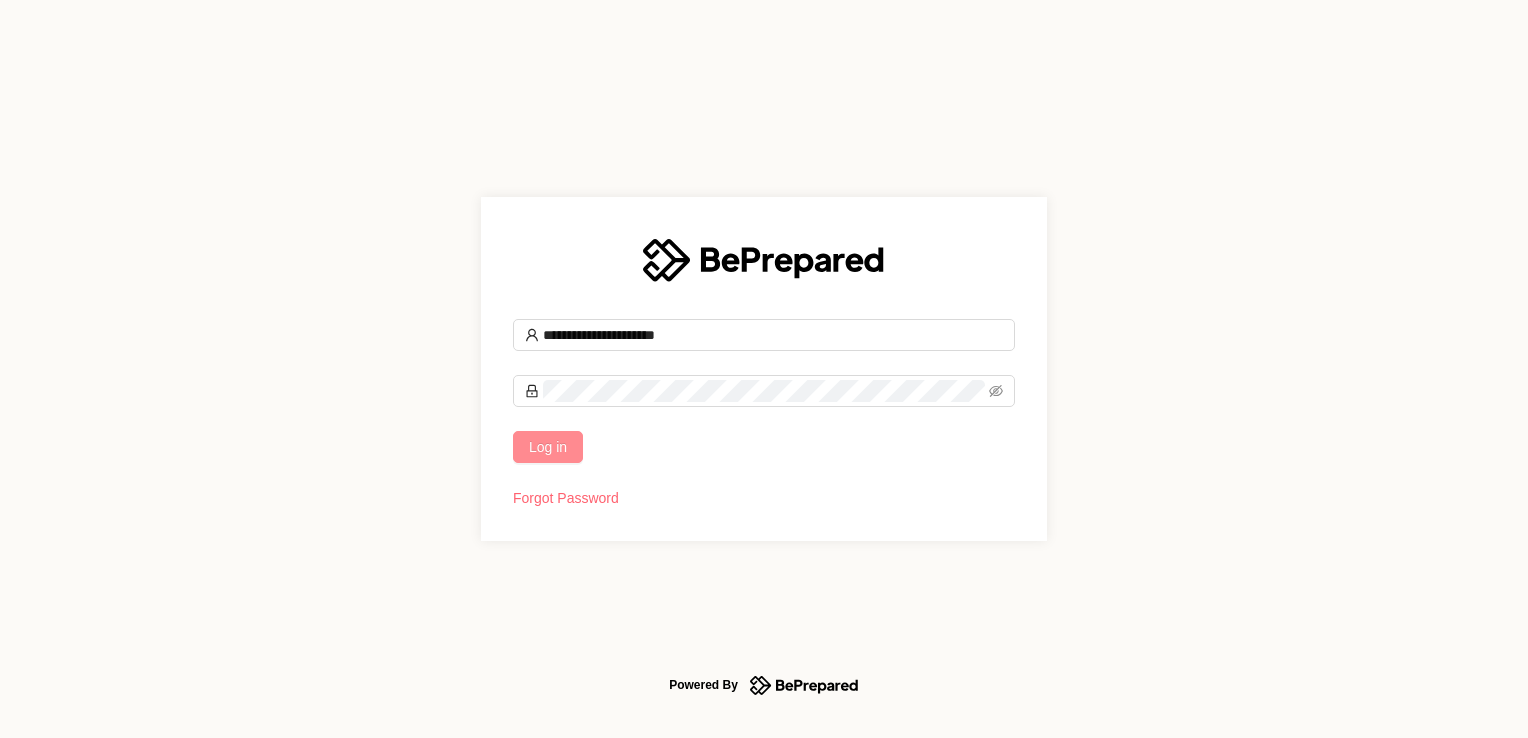drag, startPoint x: 546, startPoint y: 441, endPoint x: 561, endPoint y: 452, distance: 18.601076 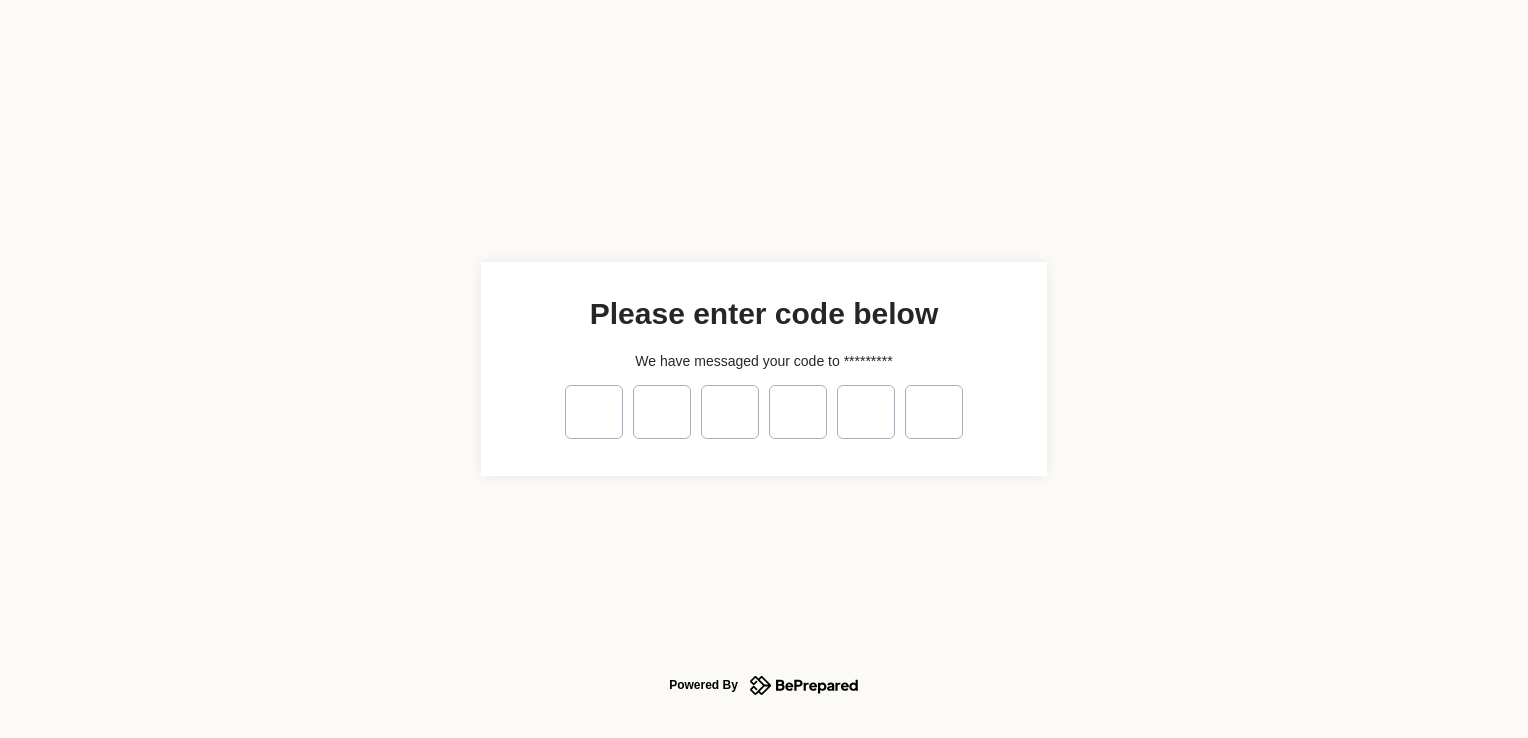 type on "*" 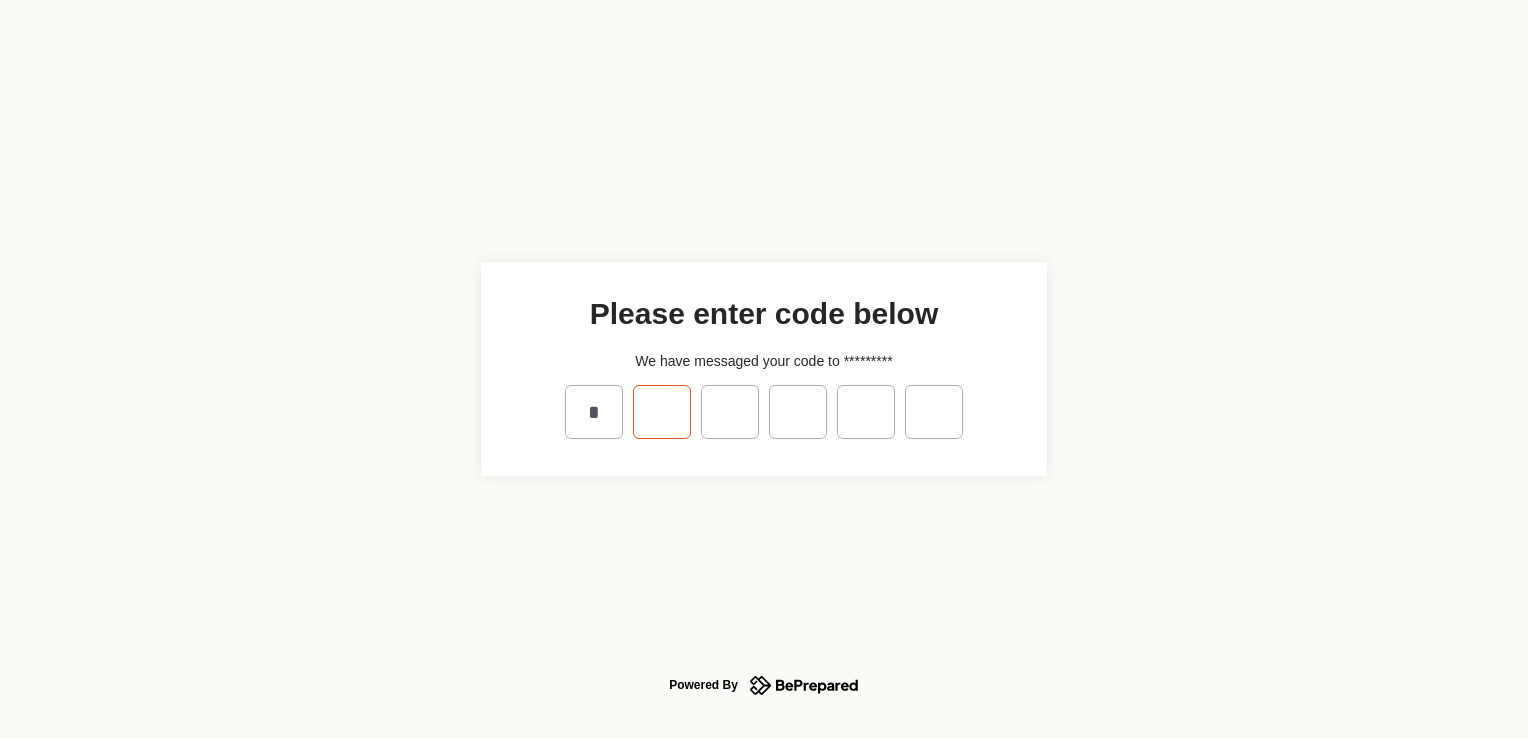 type on "*" 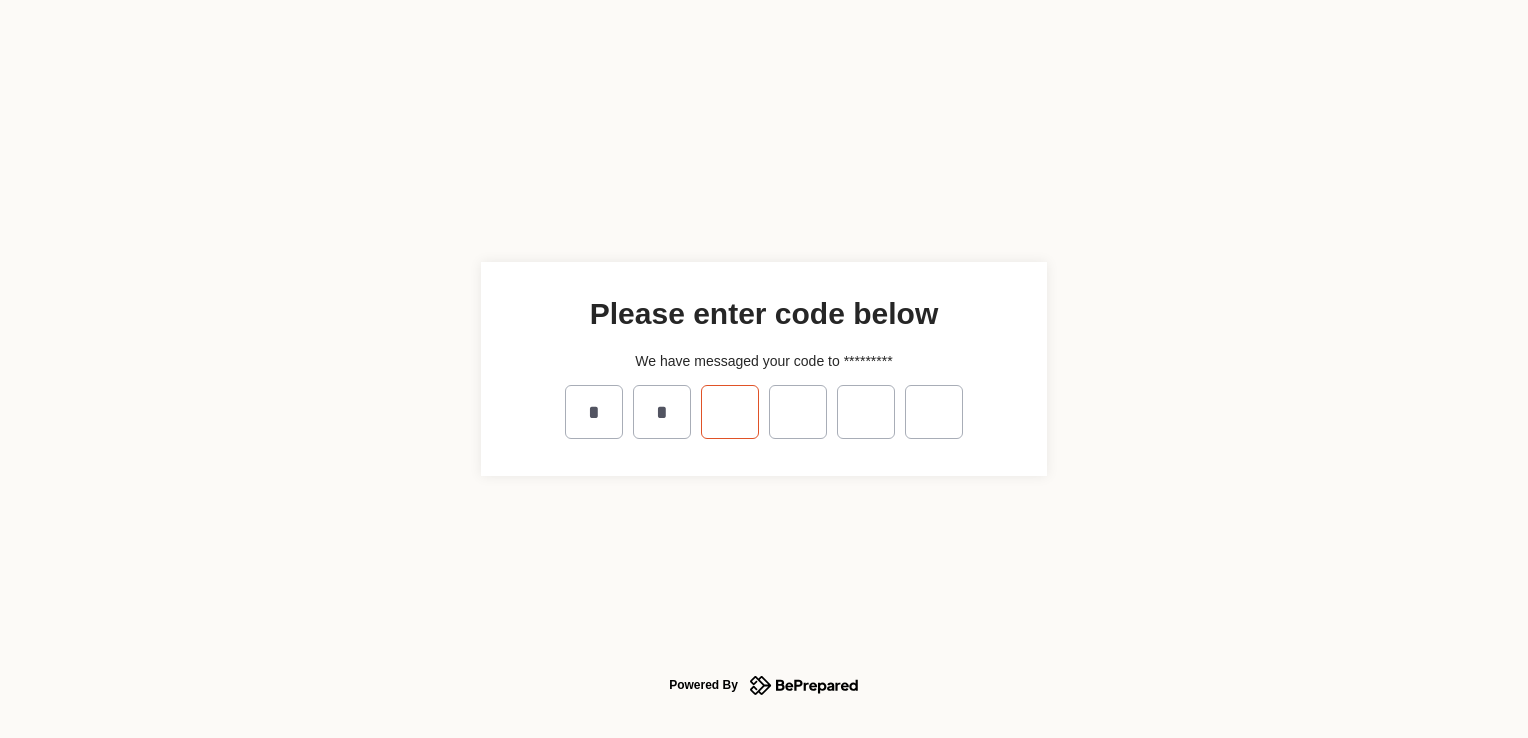 type on "*" 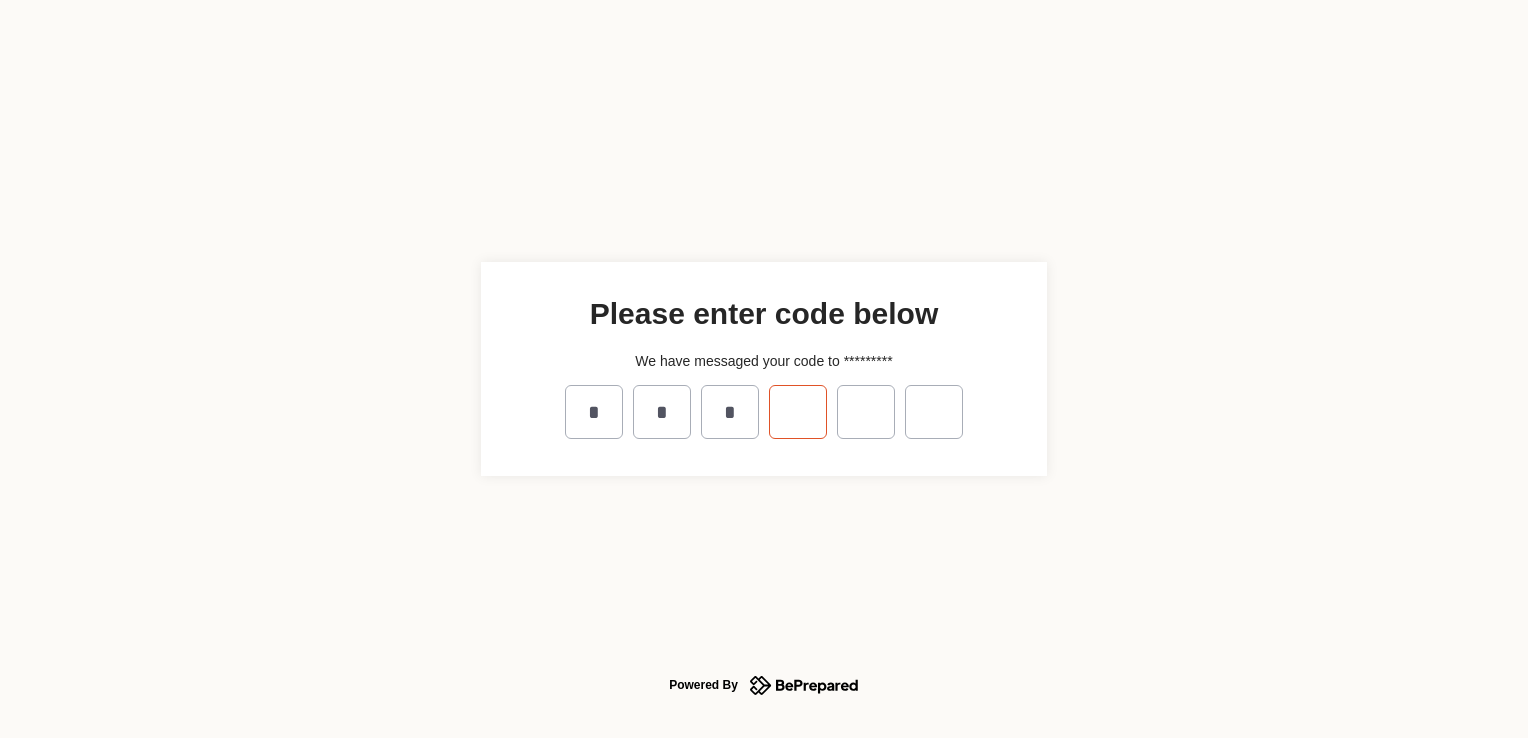 type on "*" 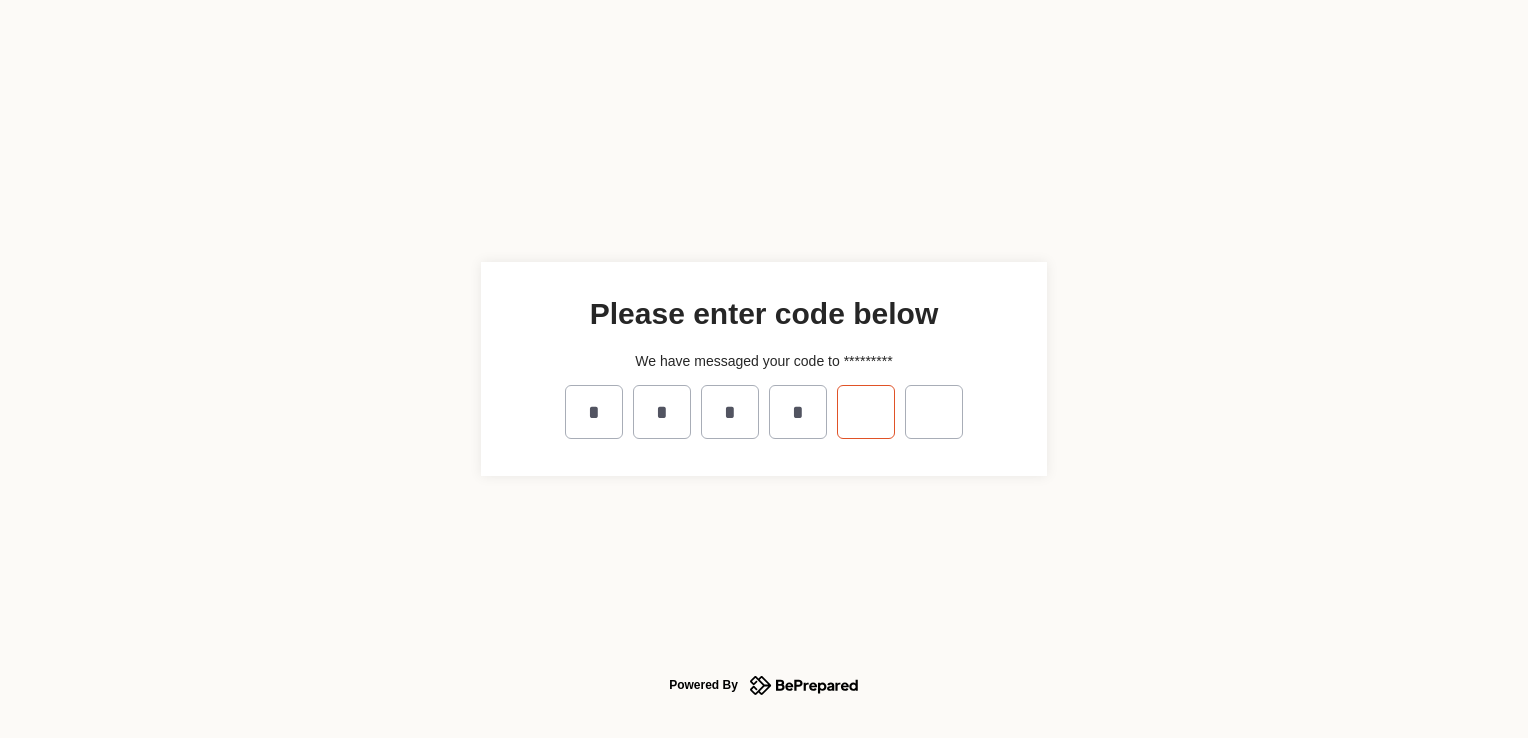 type on "*" 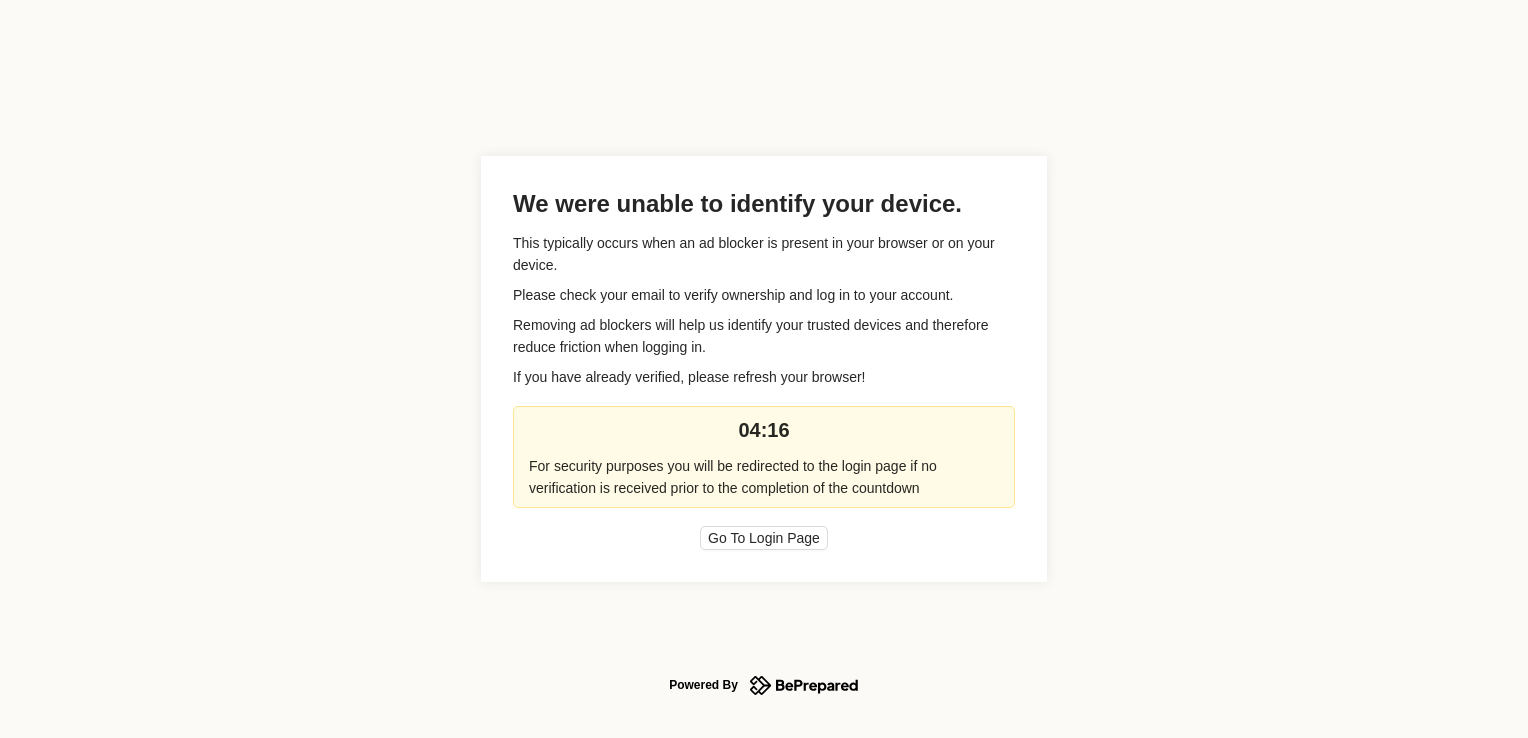 drag, startPoint x: 1409, startPoint y: 0, endPoint x: 827, endPoint y: 90, distance: 588.91766 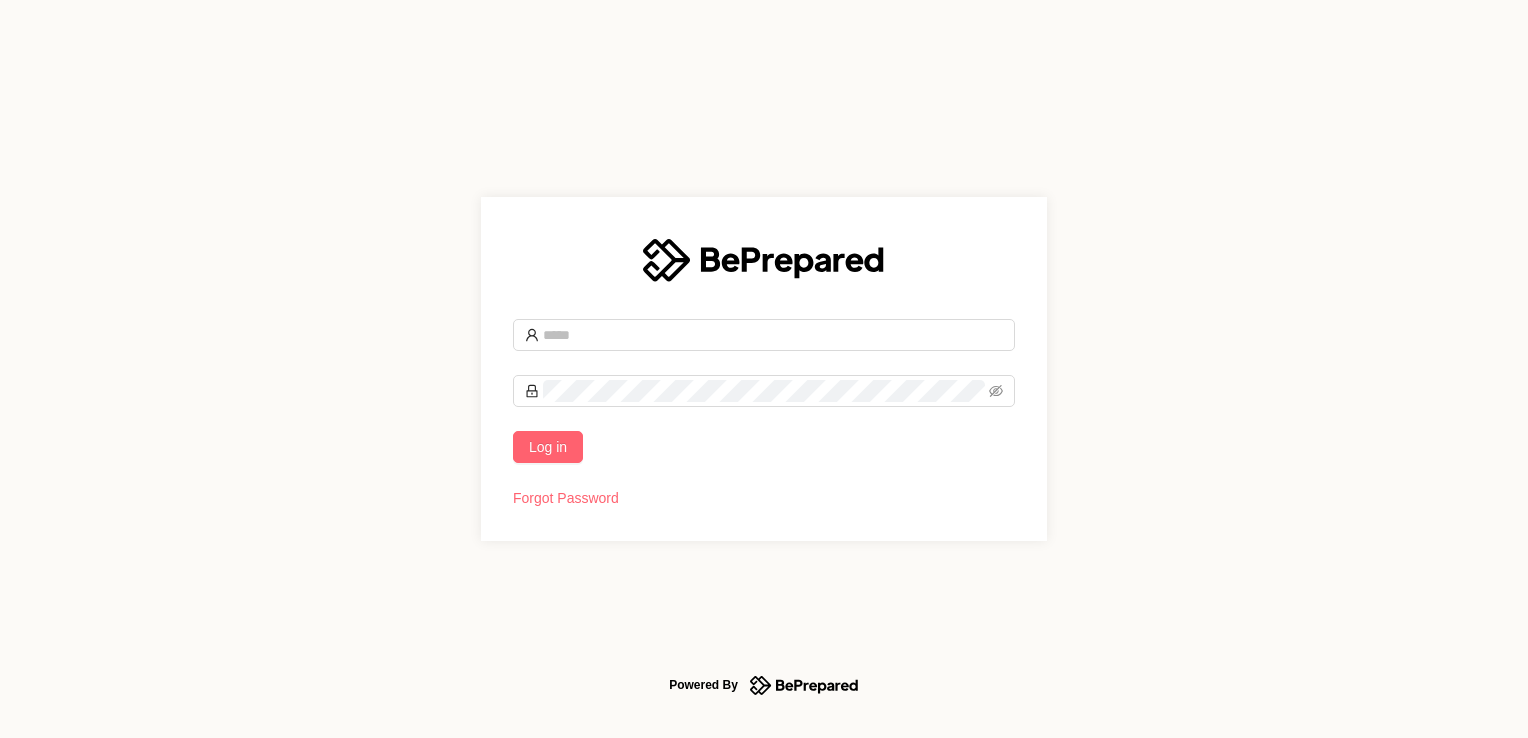 type on "**********" 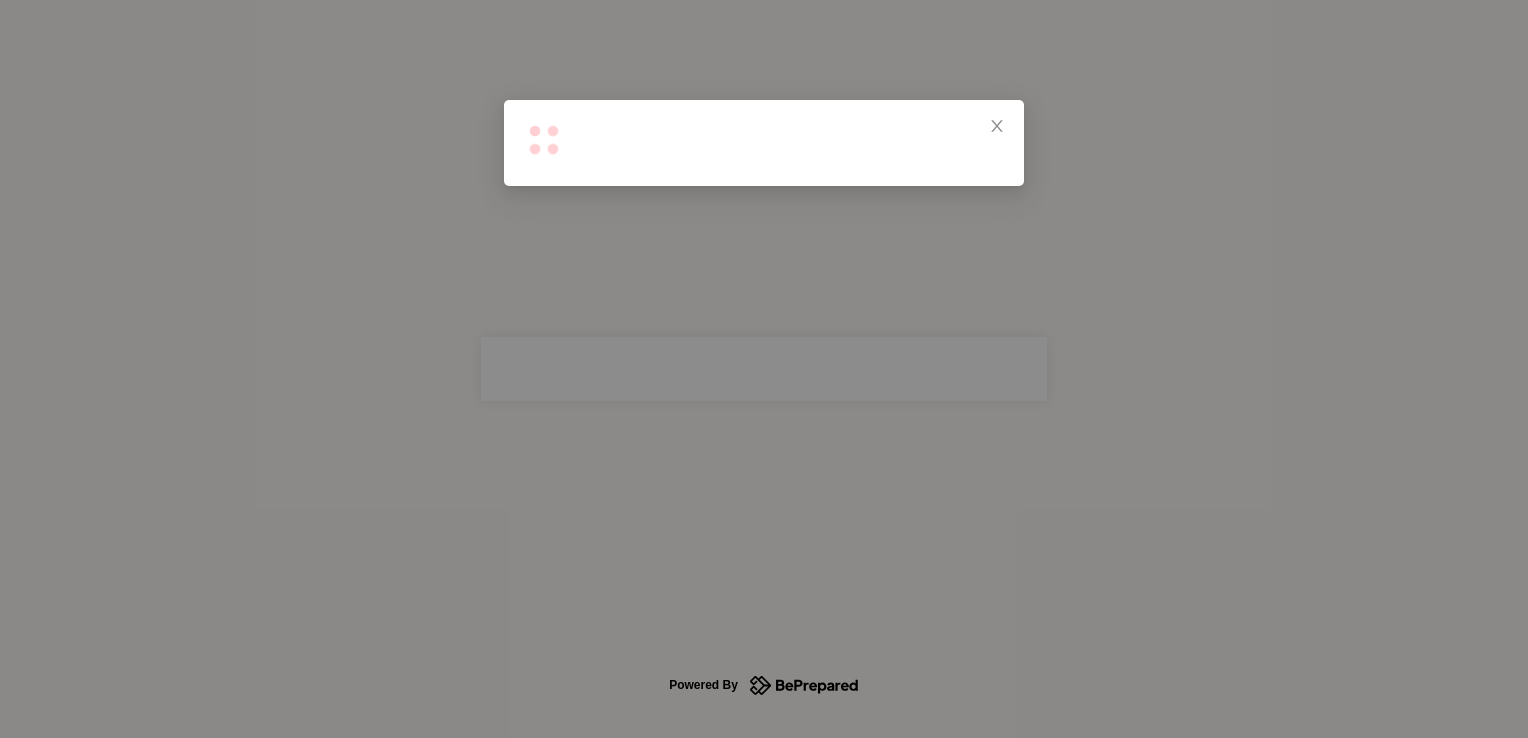 scroll, scrollTop: 0, scrollLeft: 0, axis: both 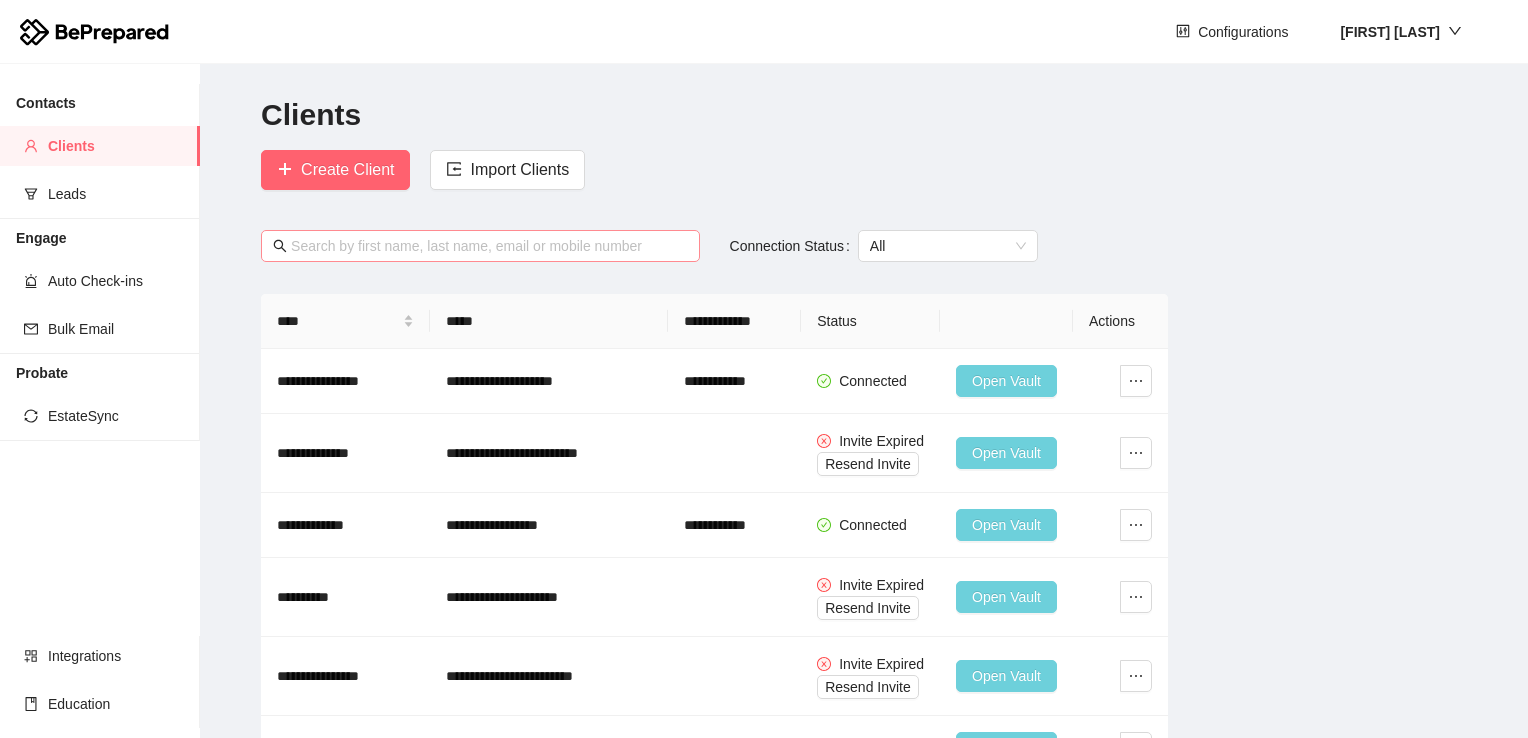 click at bounding box center [489, 246] 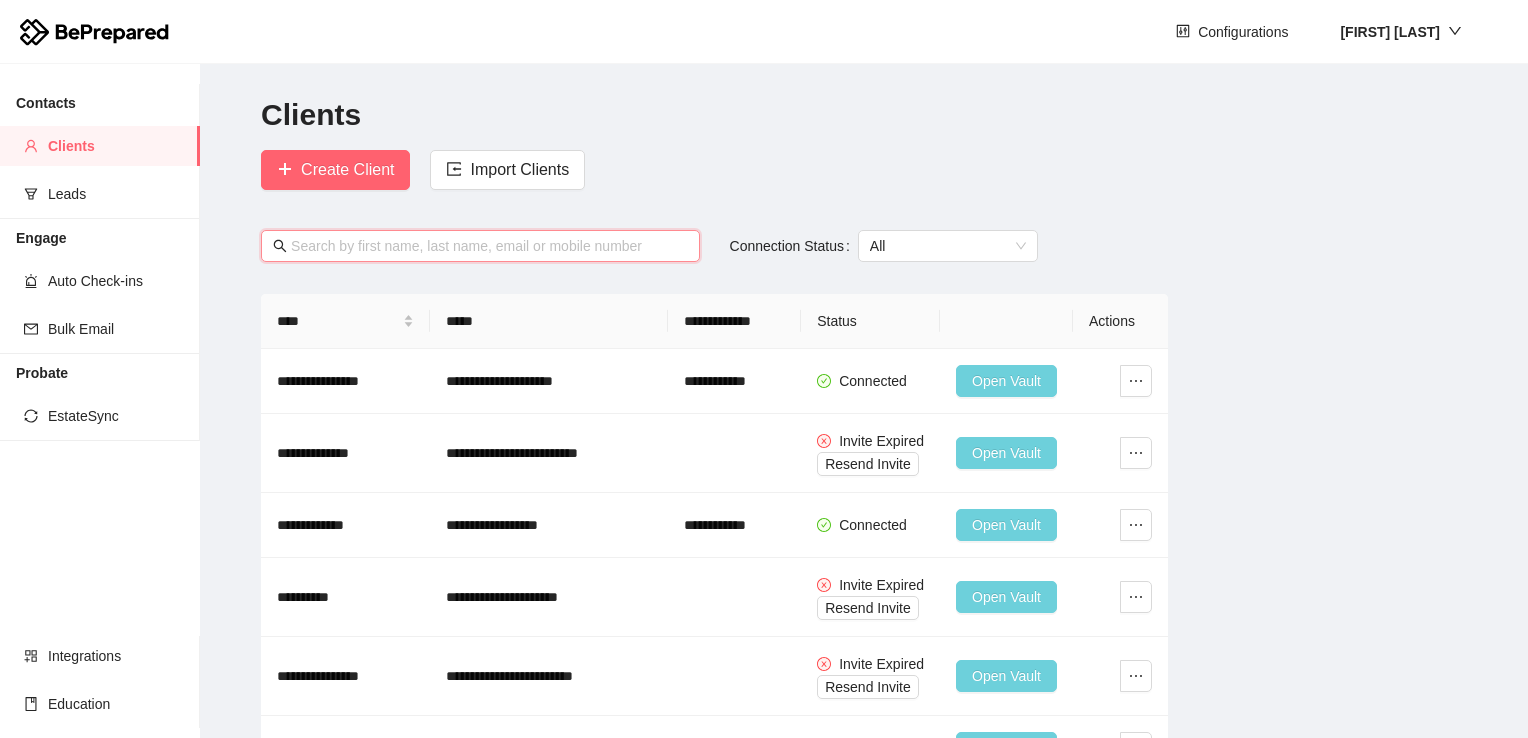 type on "[EMAIL]" 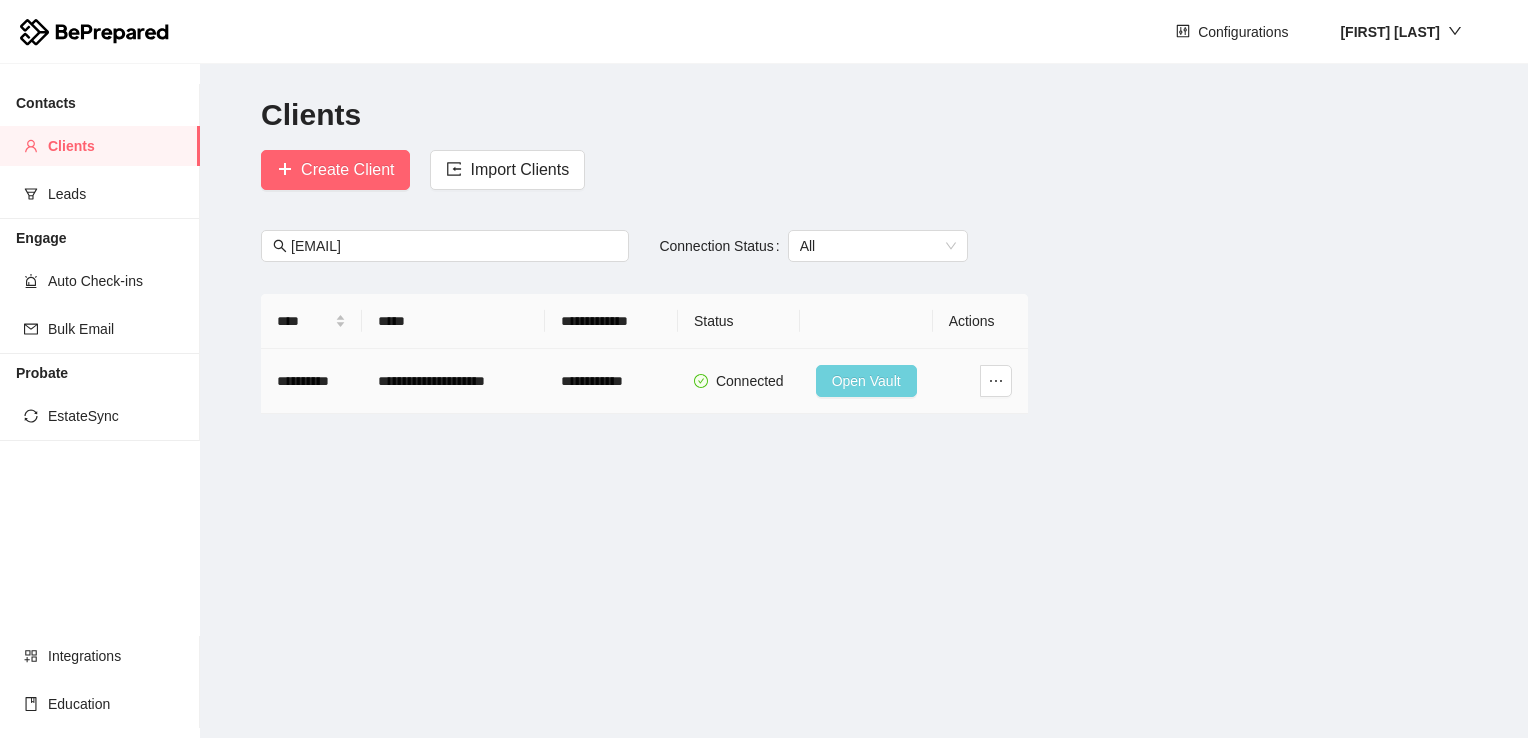 click on "Open Vault" at bounding box center (866, 381) 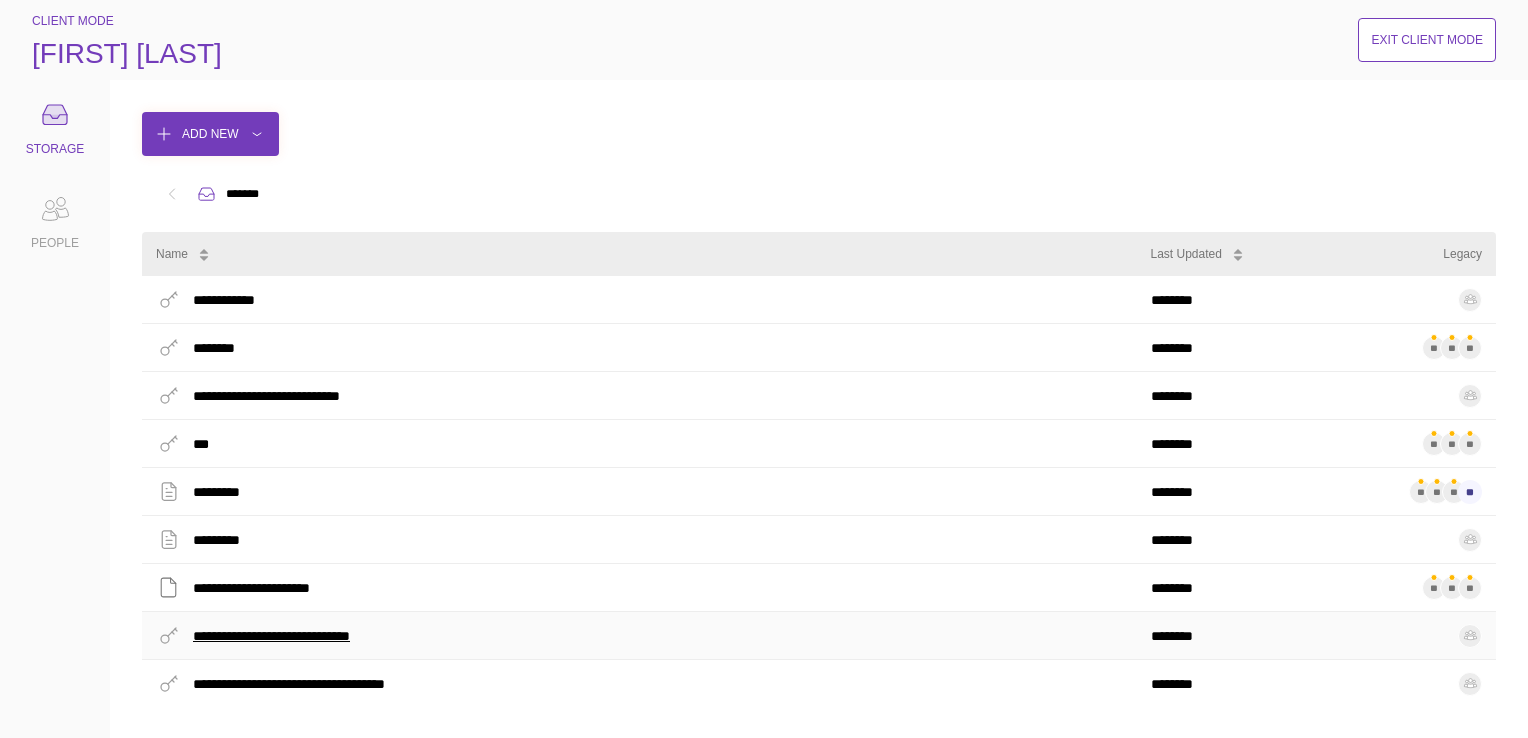 click on "**********" at bounding box center [293, 636] 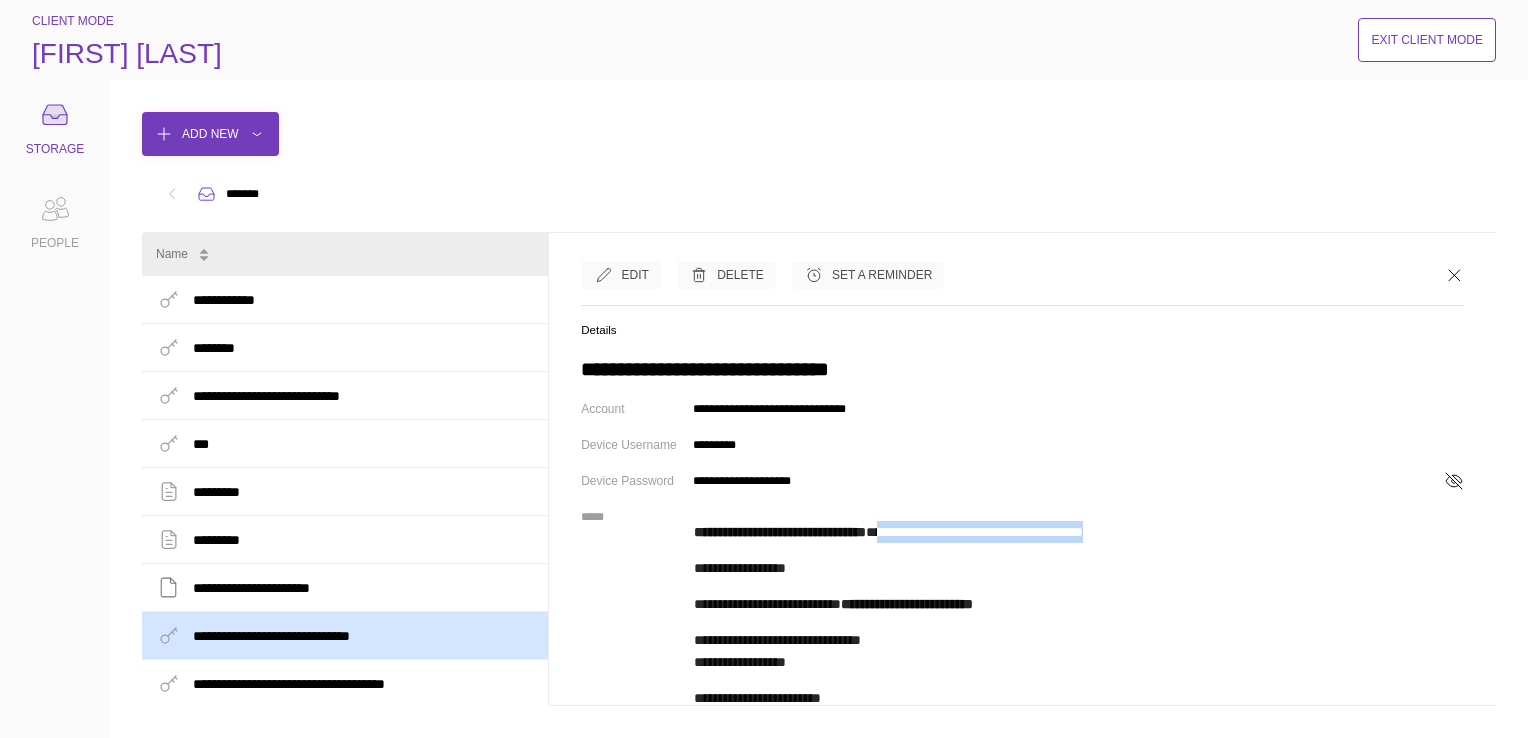 drag, startPoint x: 698, startPoint y: 555, endPoint x: 994, endPoint y: 552, distance: 296.0152 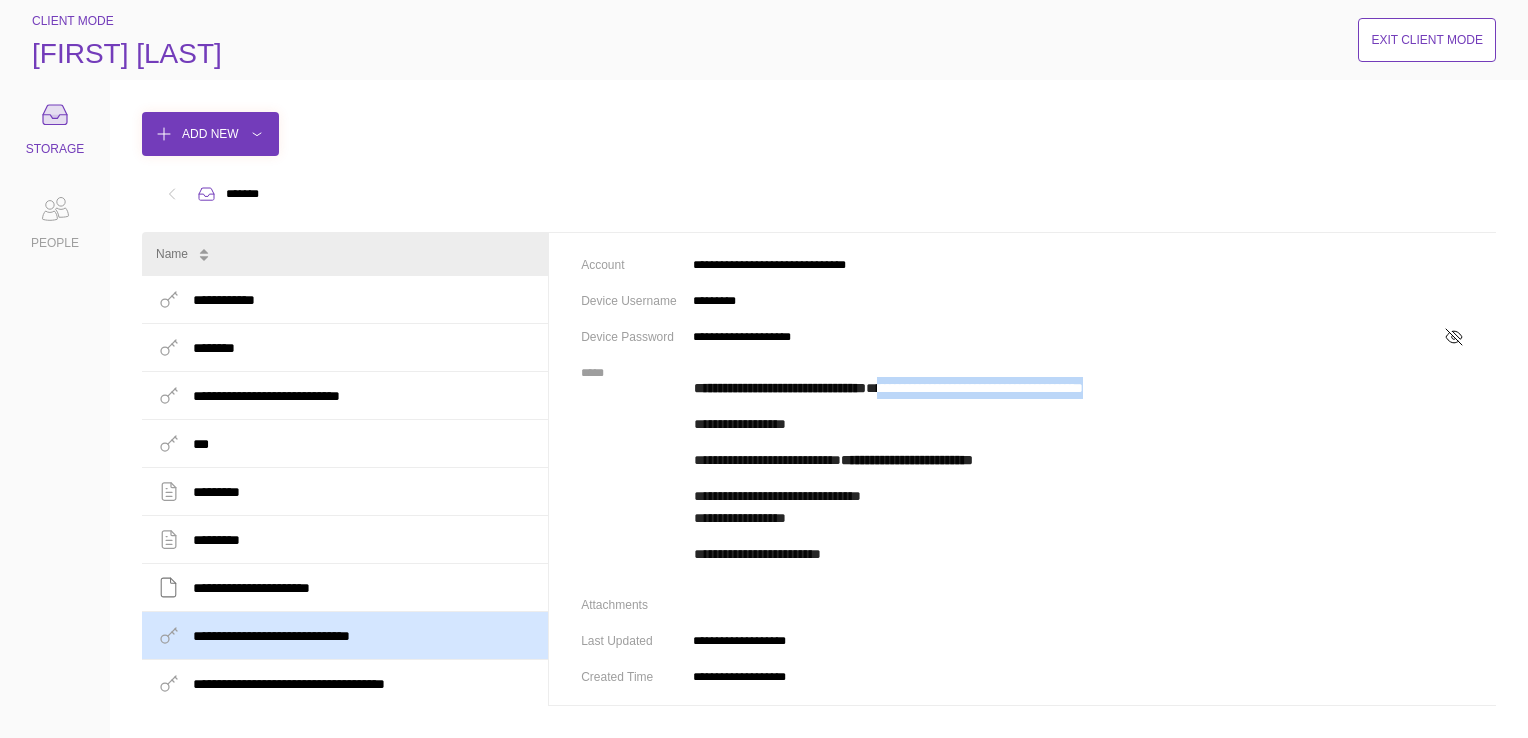 scroll, scrollTop: 200, scrollLeft: 0, axis: vertical 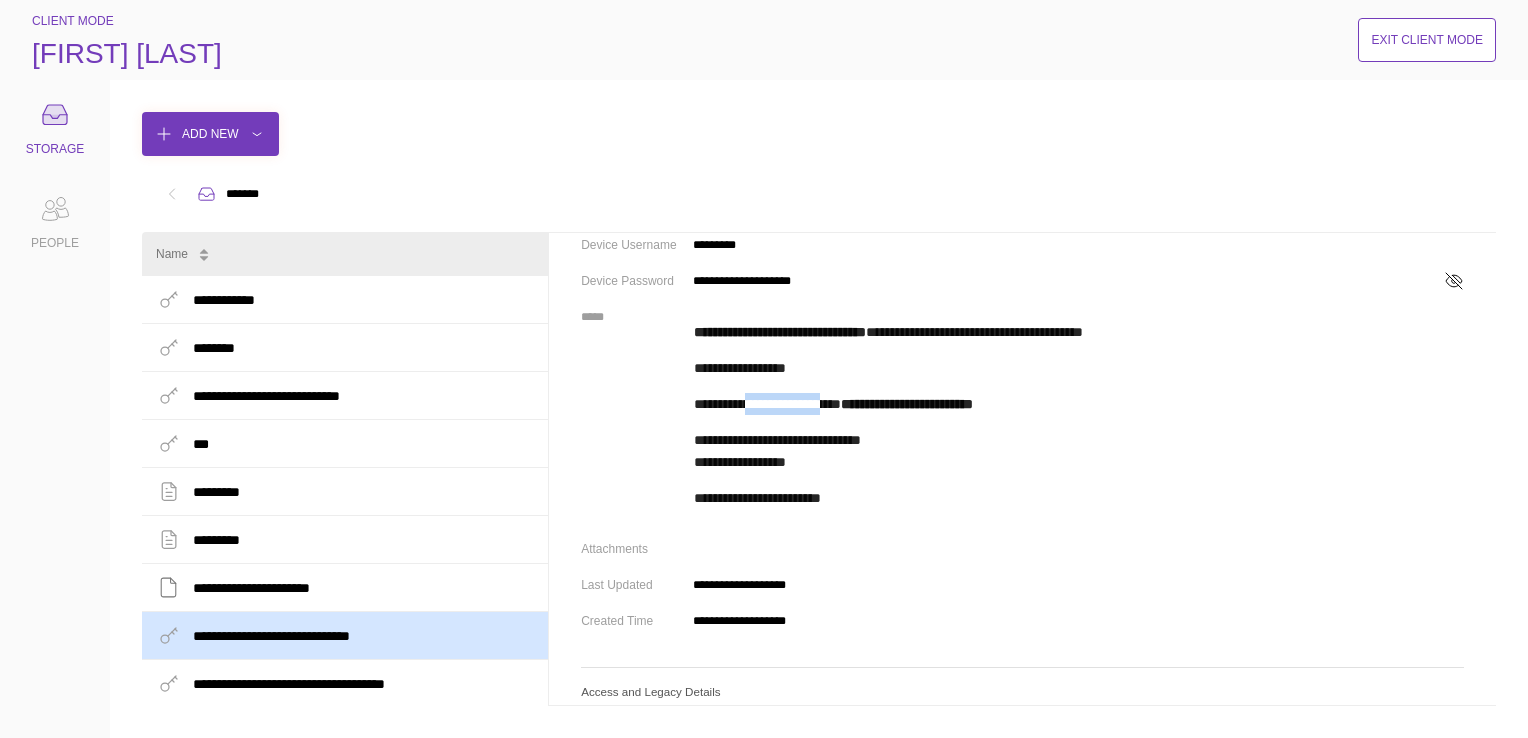 drag, startPoint x: 760, startPoint y: 426, endPoint x: 876, endPoint y: 429, distance: 116.03879 